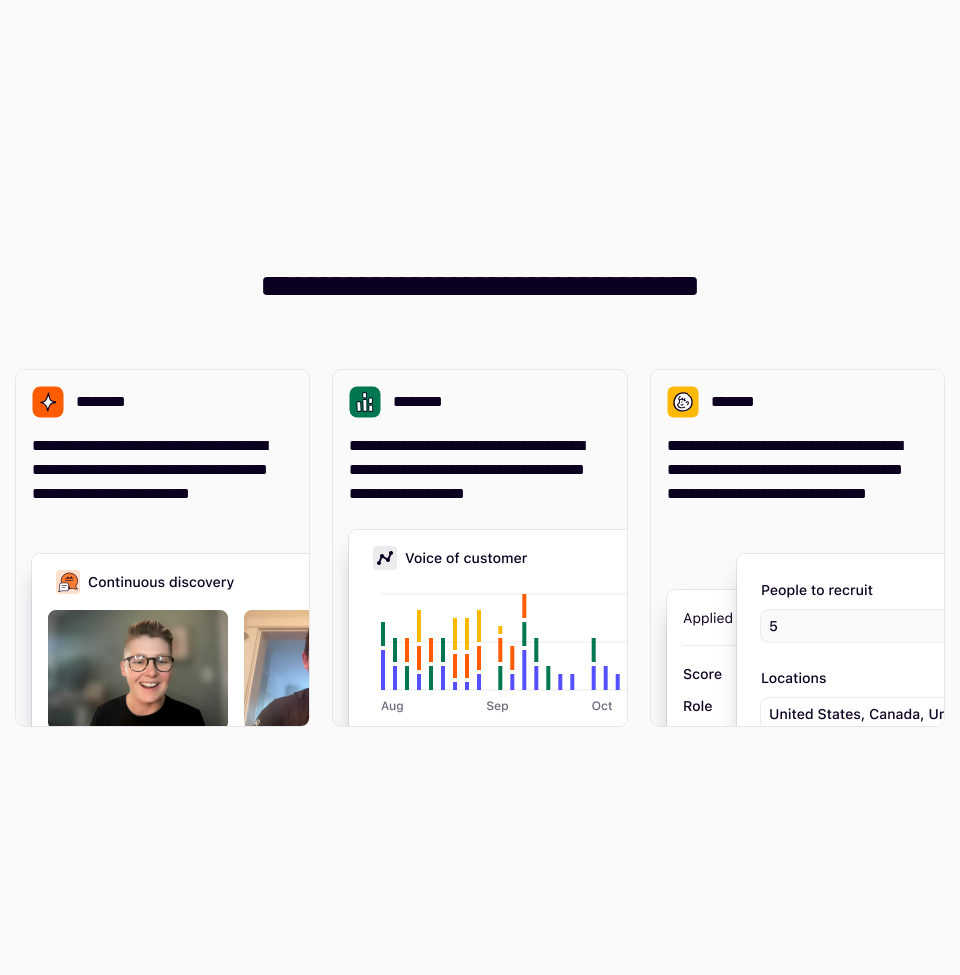 scroll, scrollTop: 0, scrollLeft: 0, axis: both 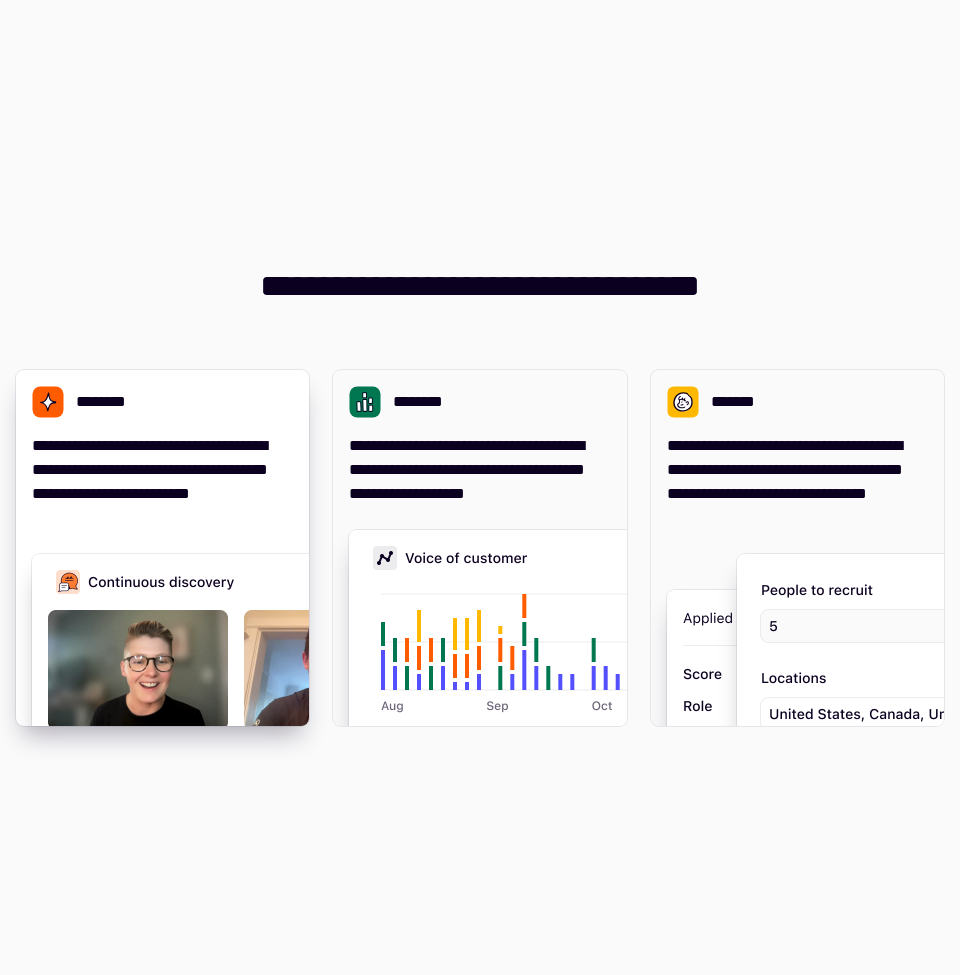 click on "**********" at bounding box center [162, 482] 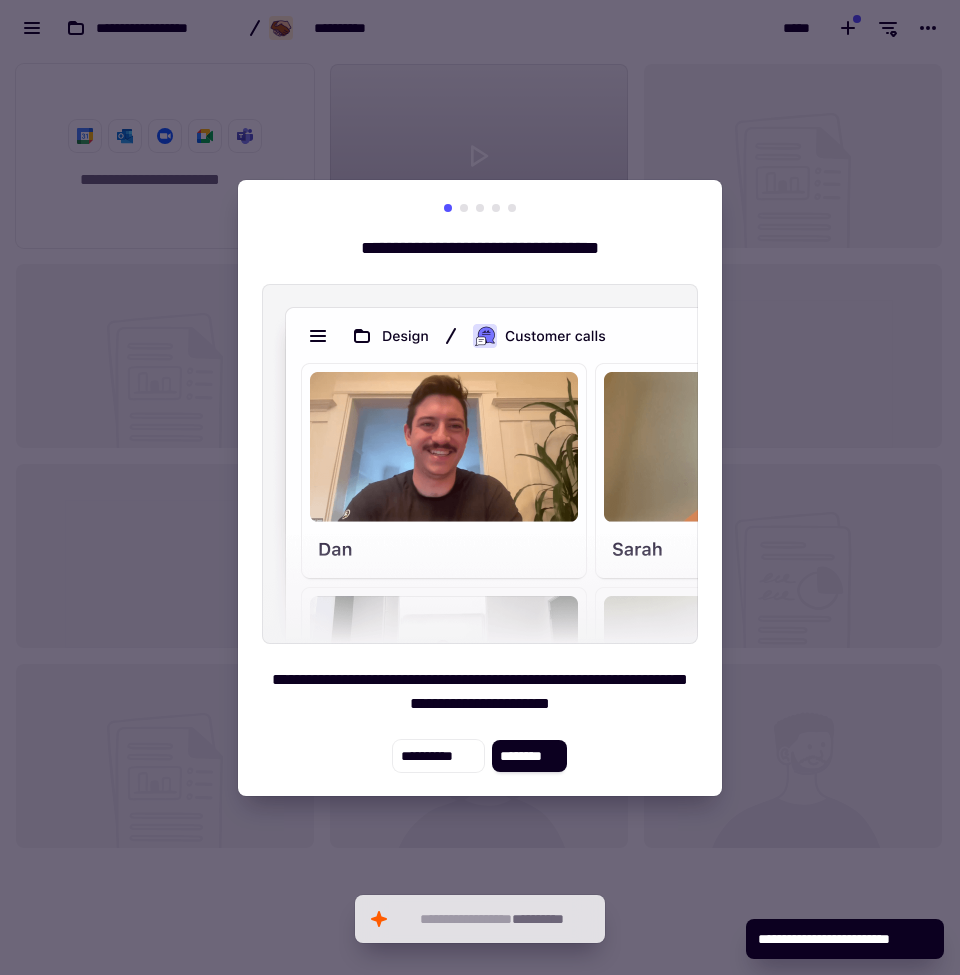 scroll, scrollTop: 1, scrollLeft: 1, axis: both 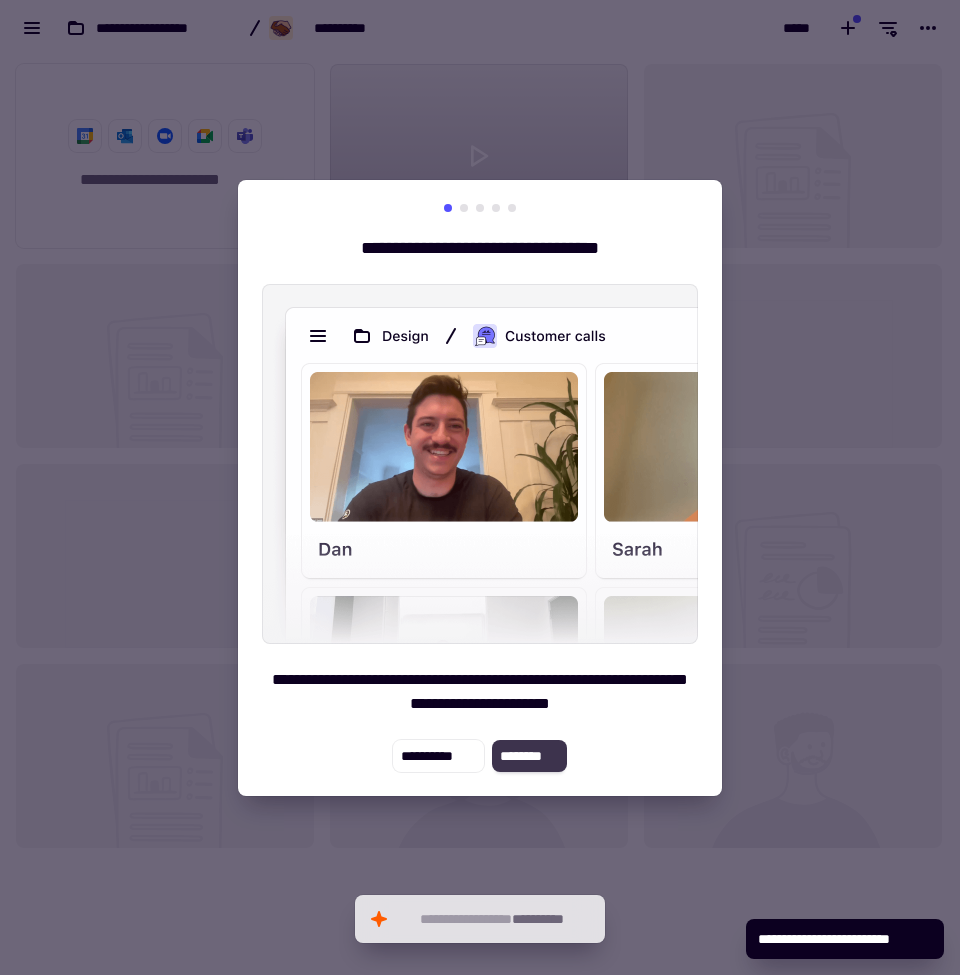 click on "********" 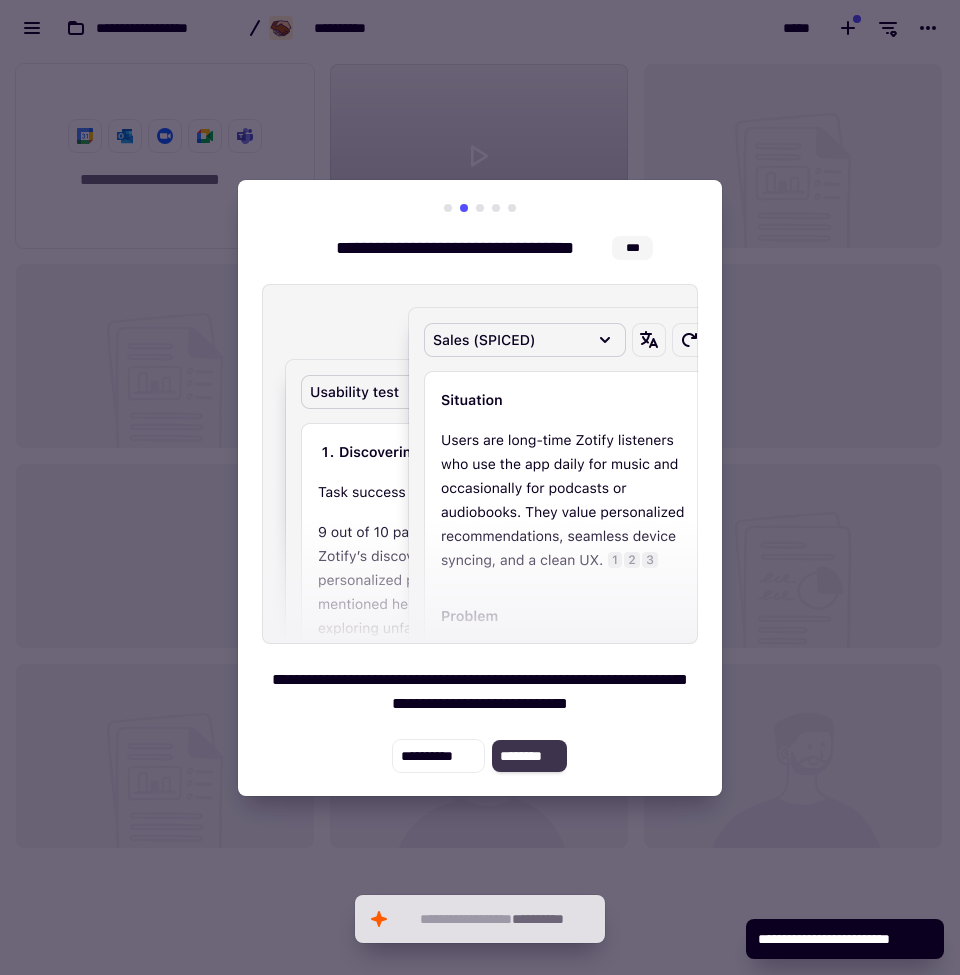 click on "********" 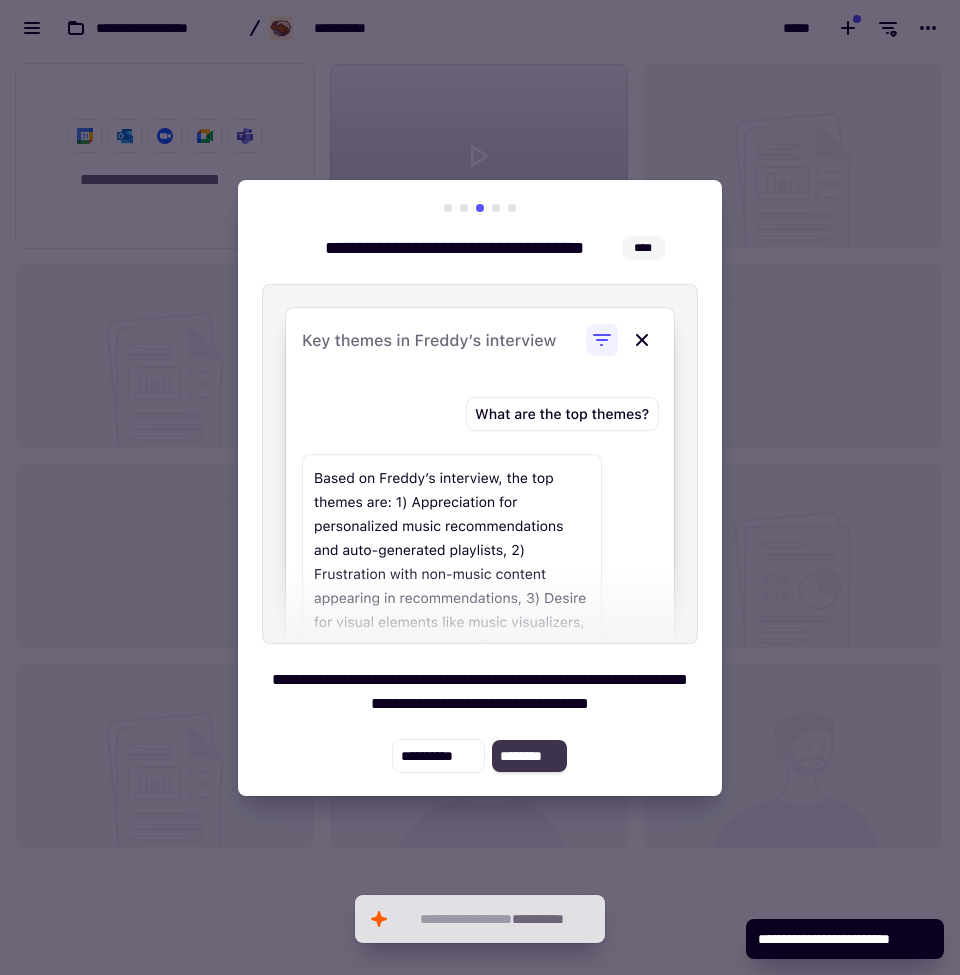 click on "********" 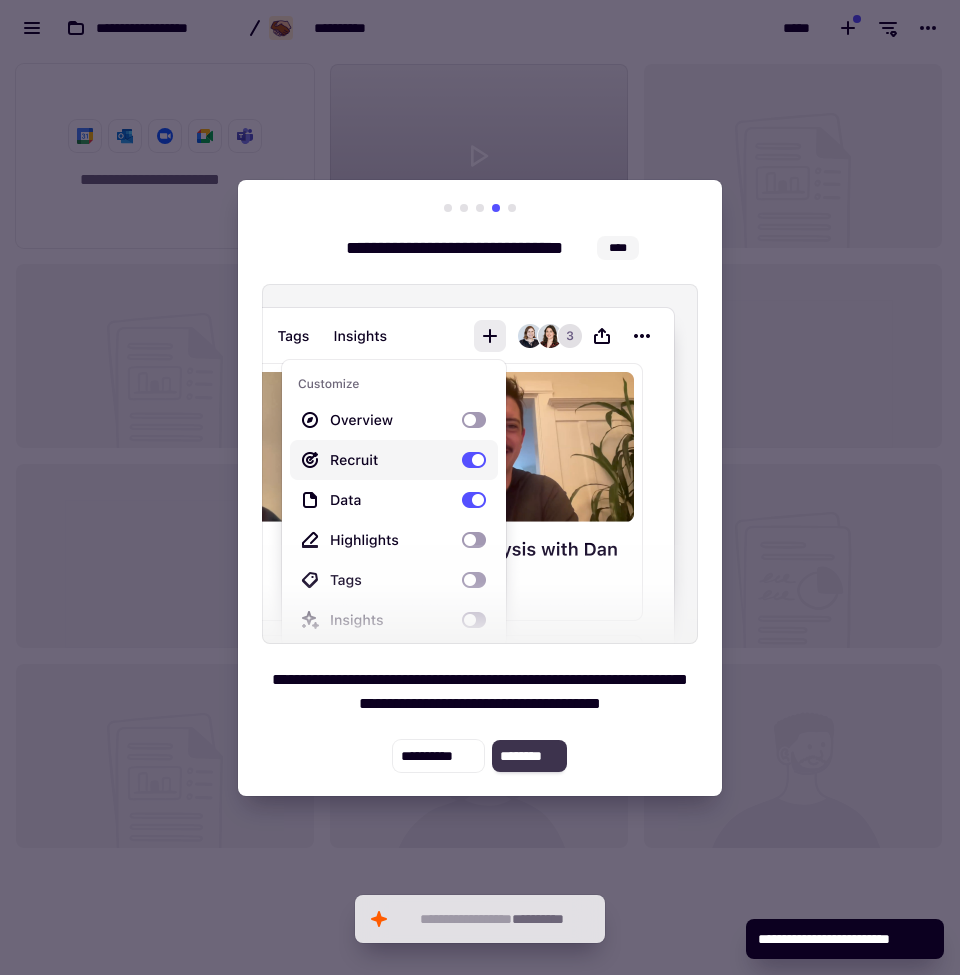 click on "********" 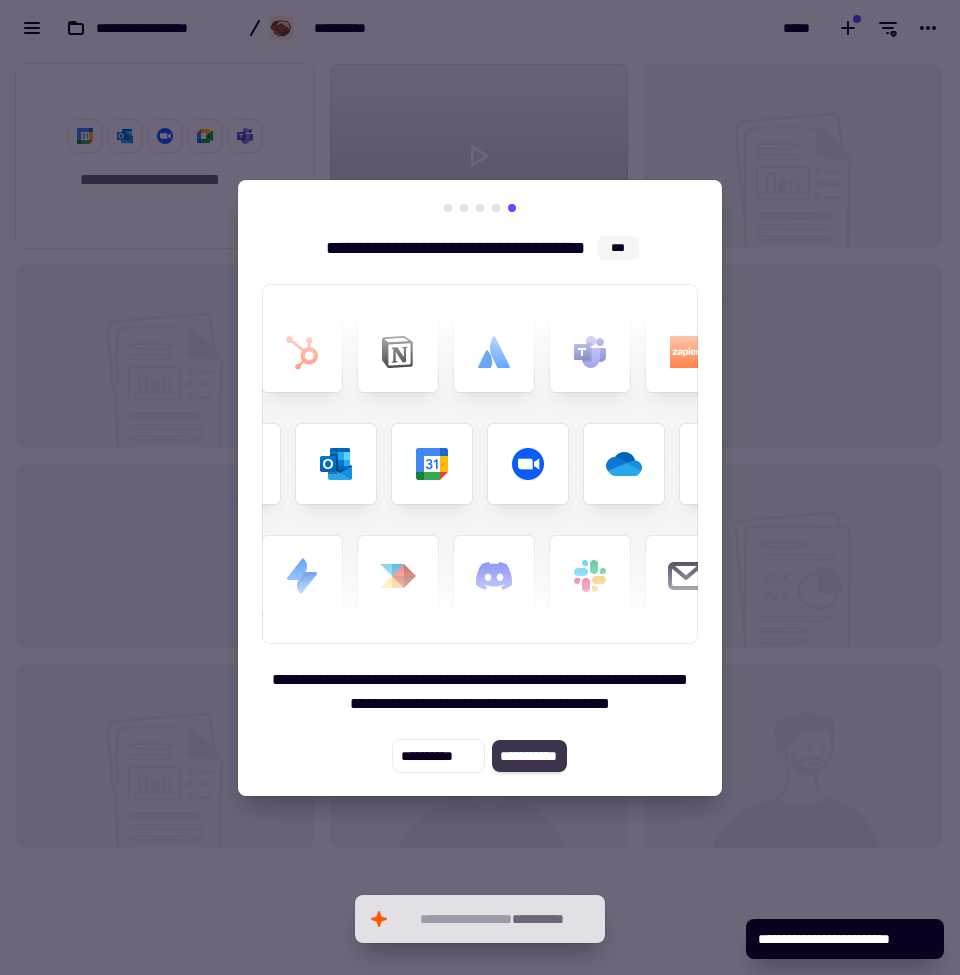 click on "**********" 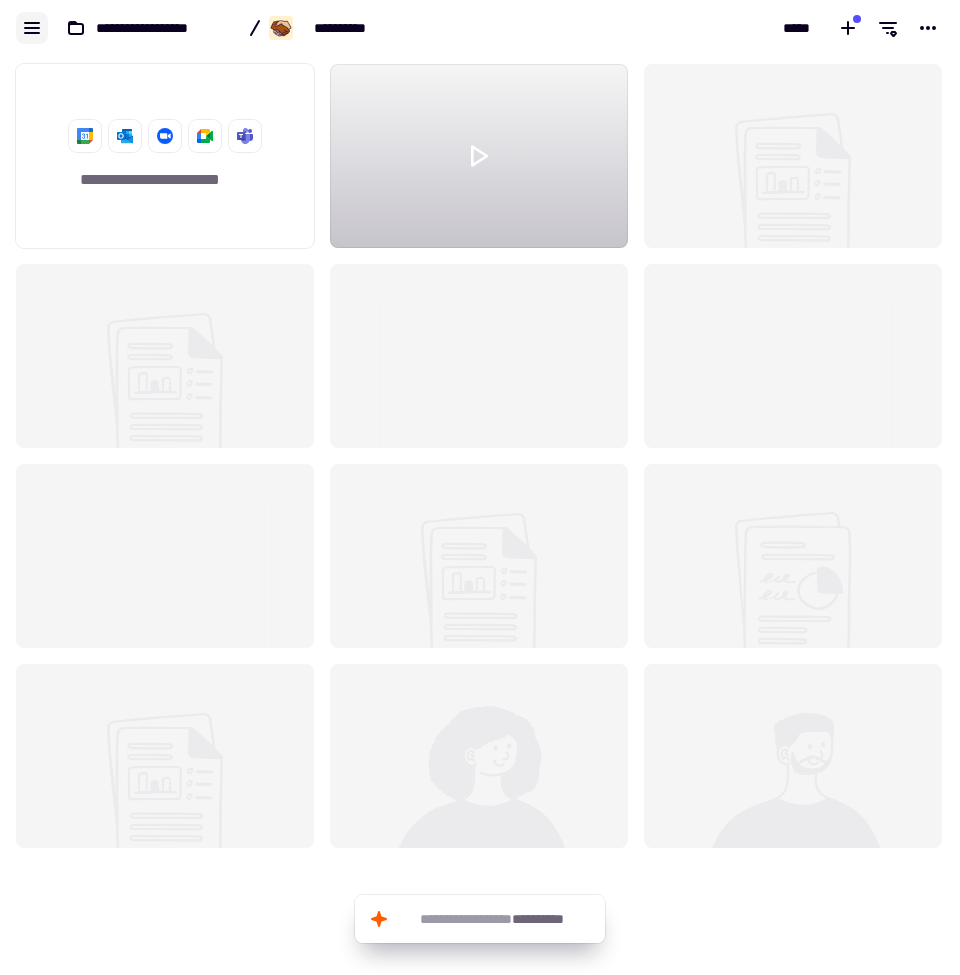 click 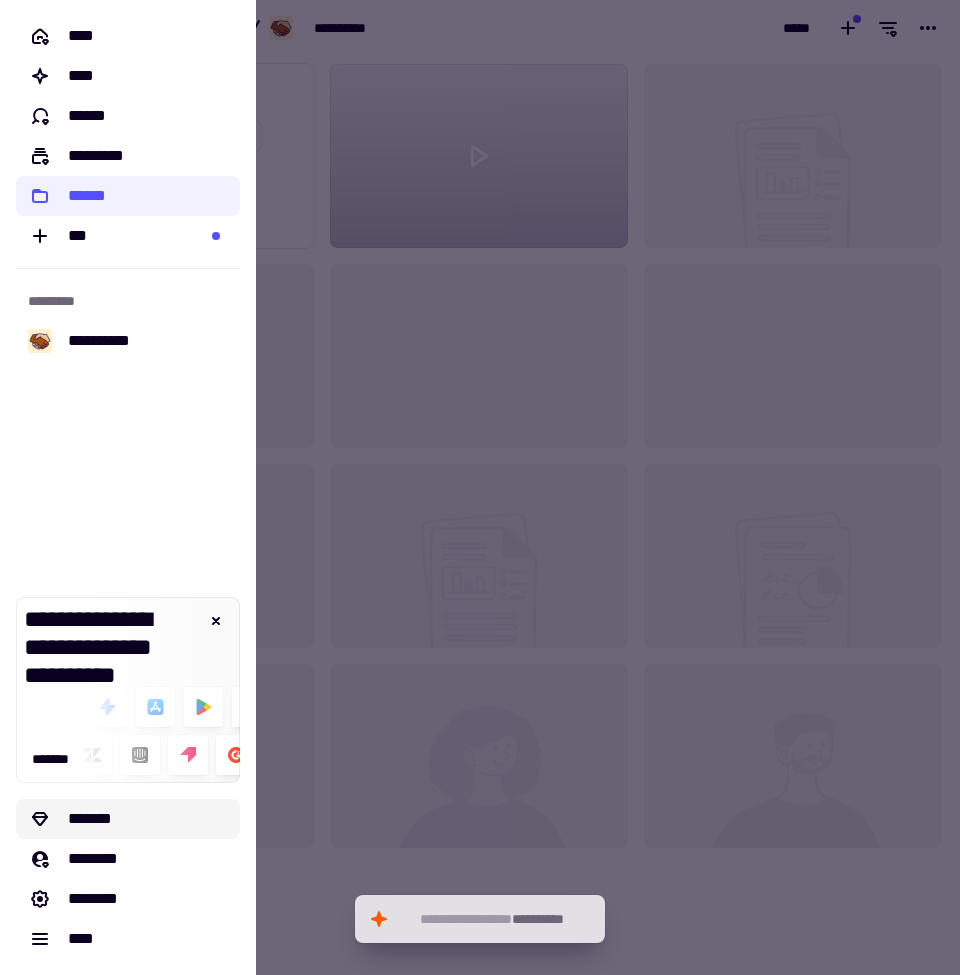 click on "*******" 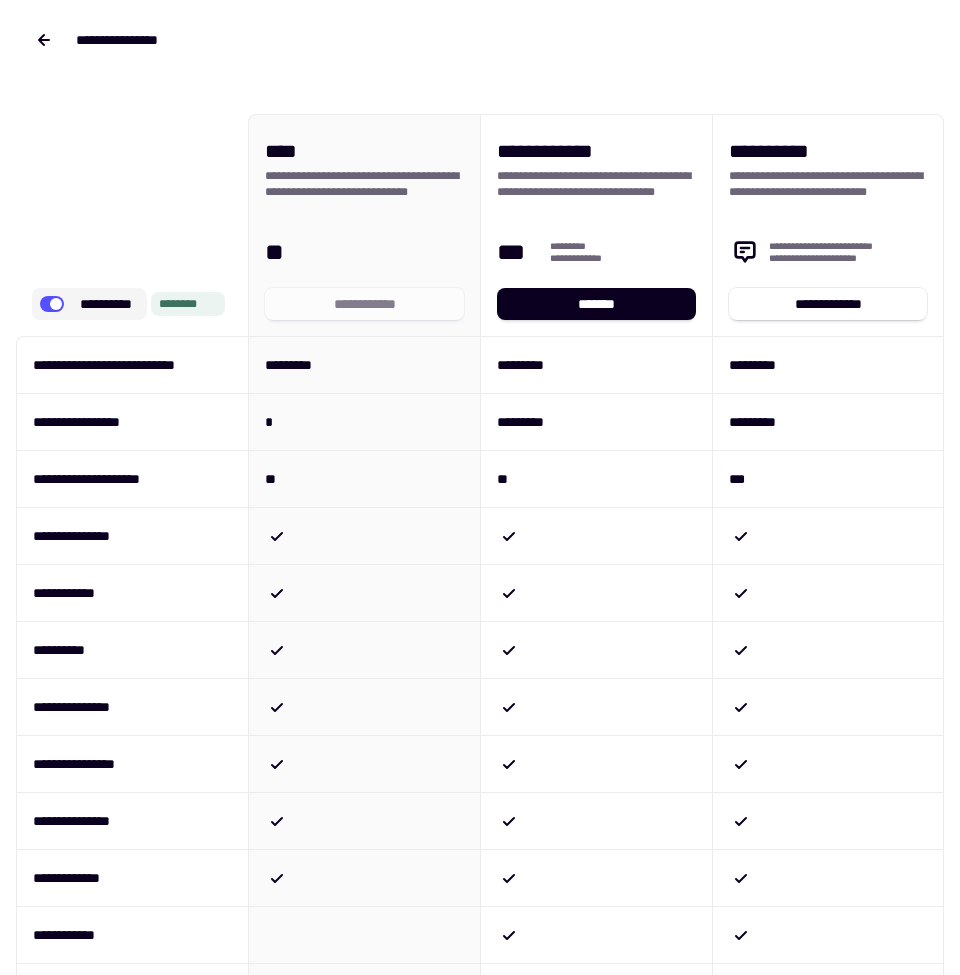 click 